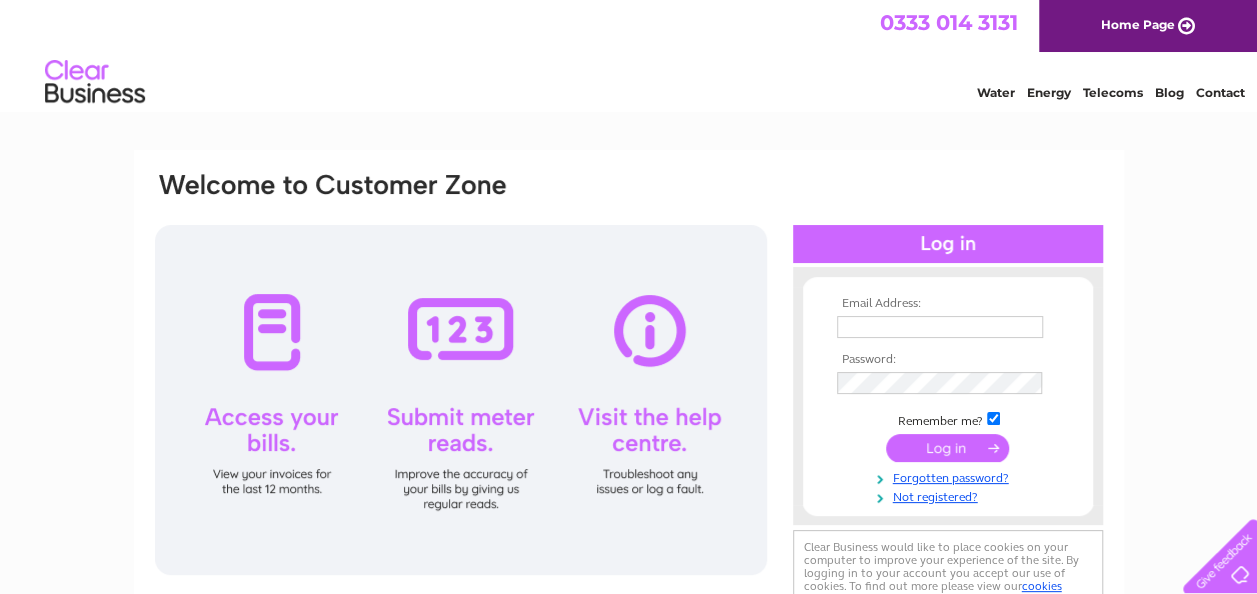 scroll, scrollTop: 0, scrollLeft: 0, axis: both 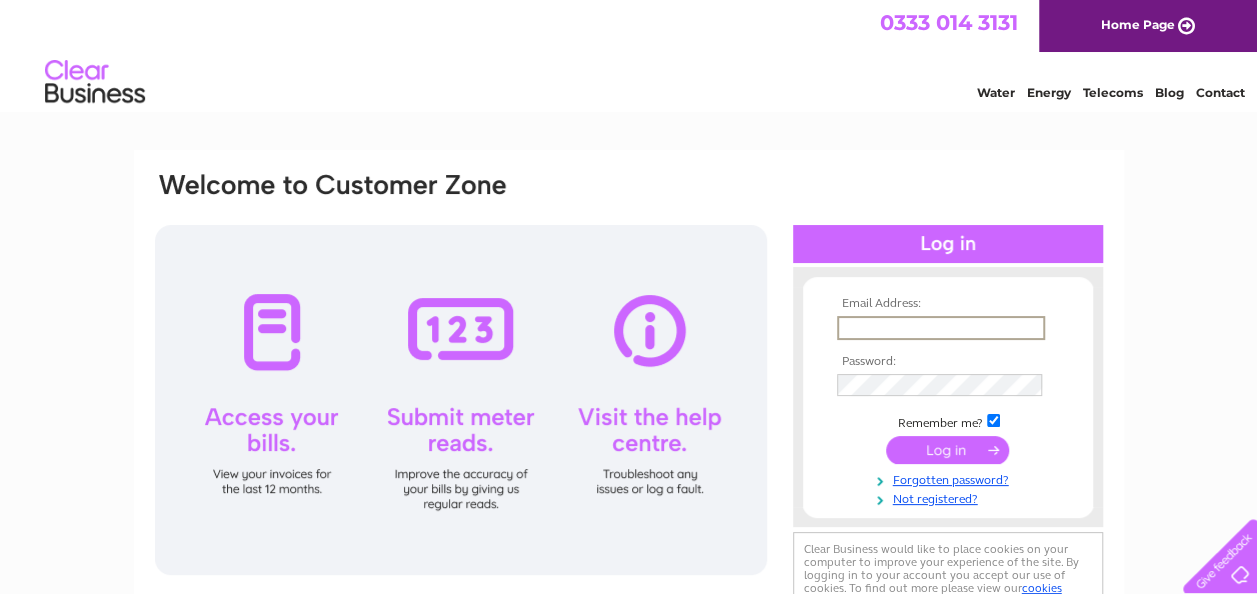 type on "homerangefireplaces@gmail.com" 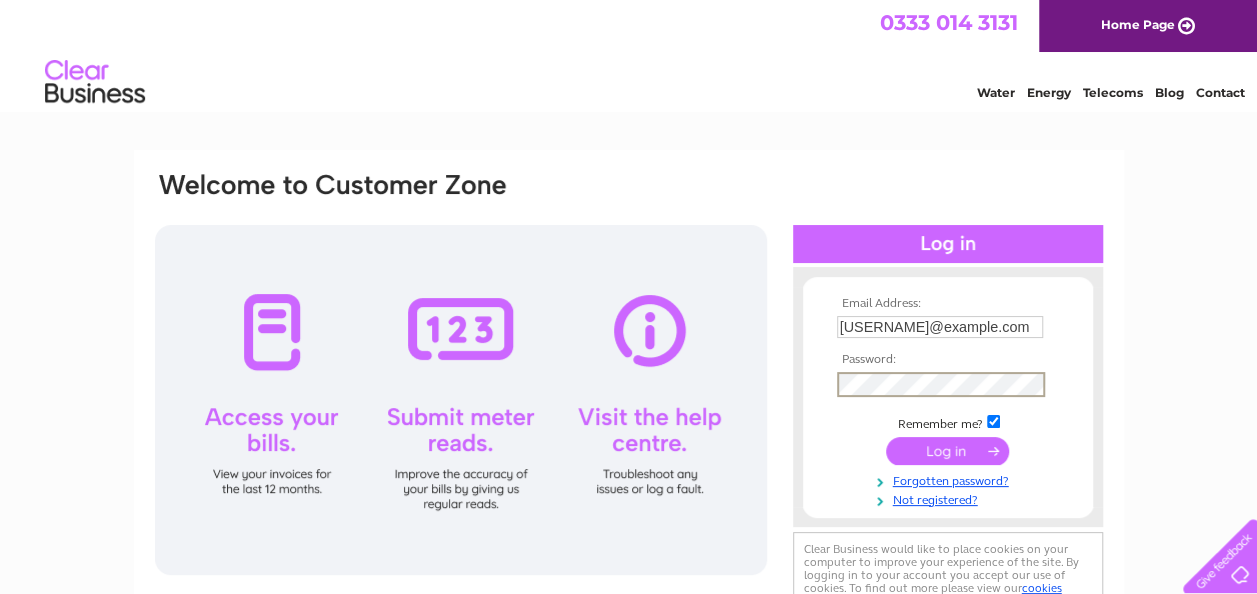 click at bounding box center (947, 451) 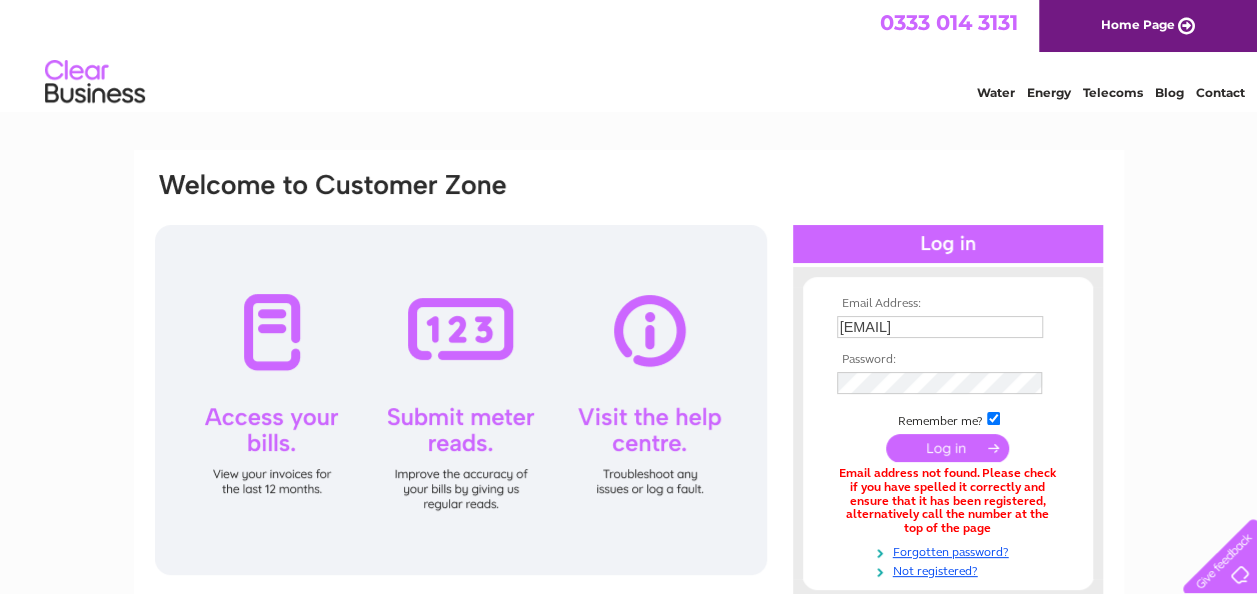 scroll, scrollTop: 0, scrollLeft: 0, axis: both 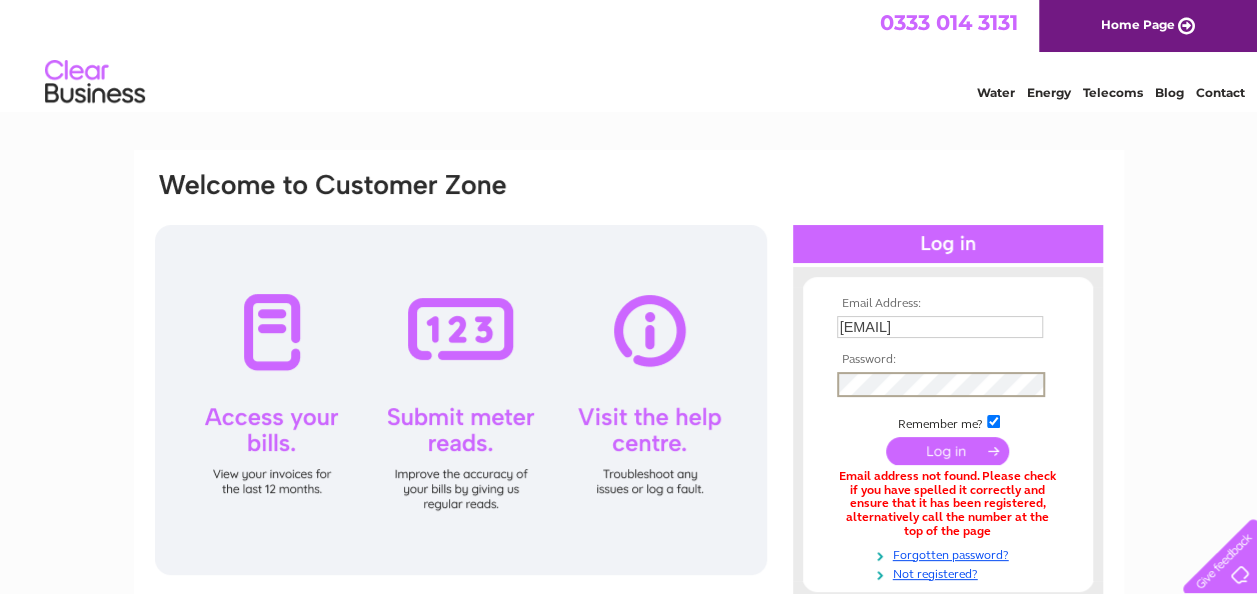 click at bounding box center (947, 451) 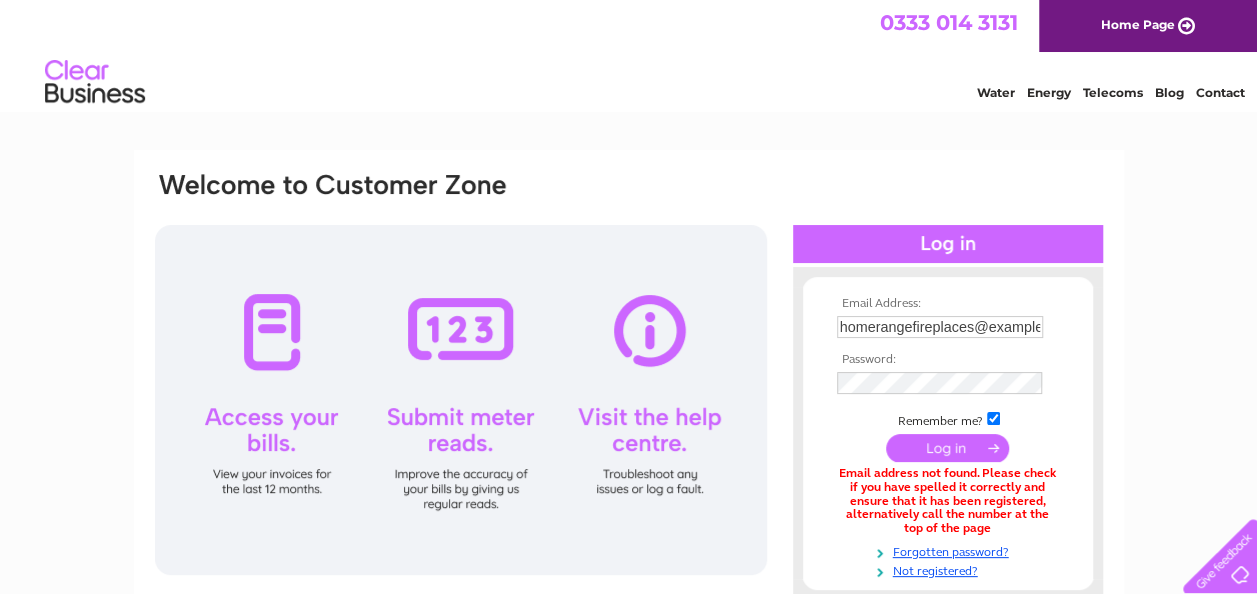 scroll, scrollTop: 0, scrollLeft: 0, axis: both 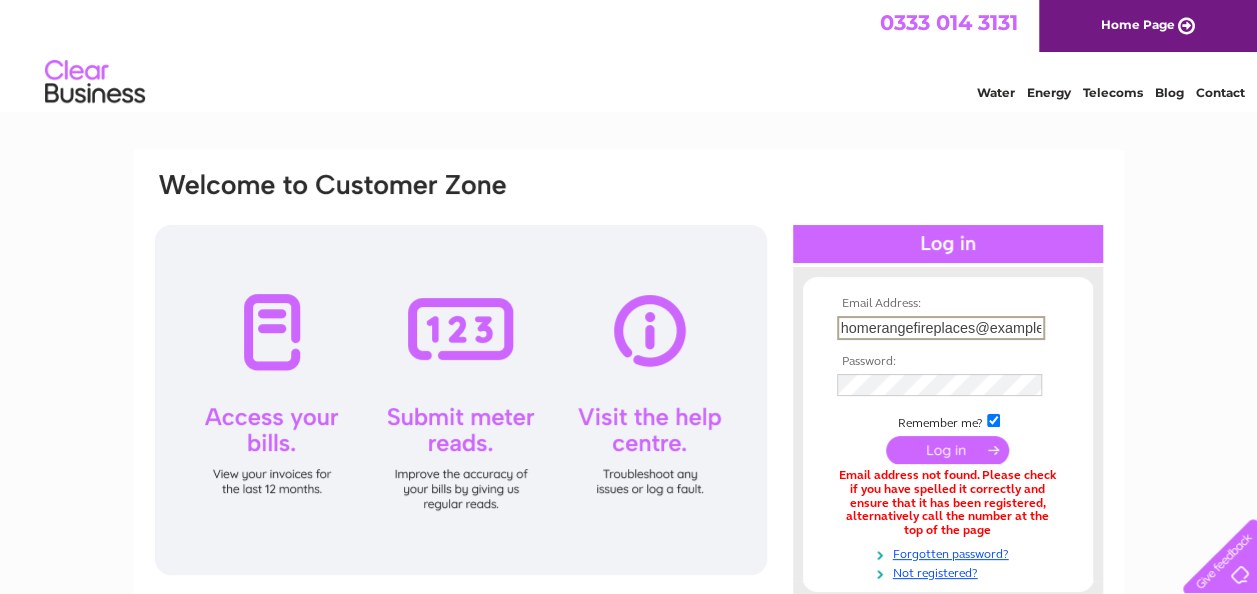 click on "homerangefireplaces@example.com" at bounding box center [941, 328] 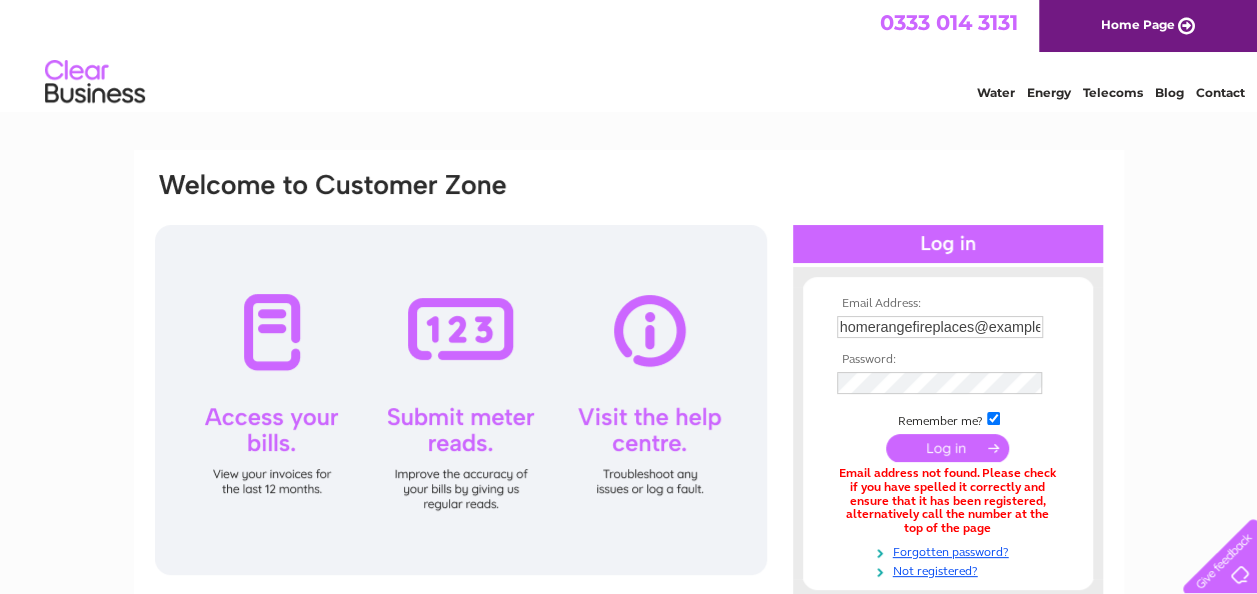 click at bounding box center (947, 448) 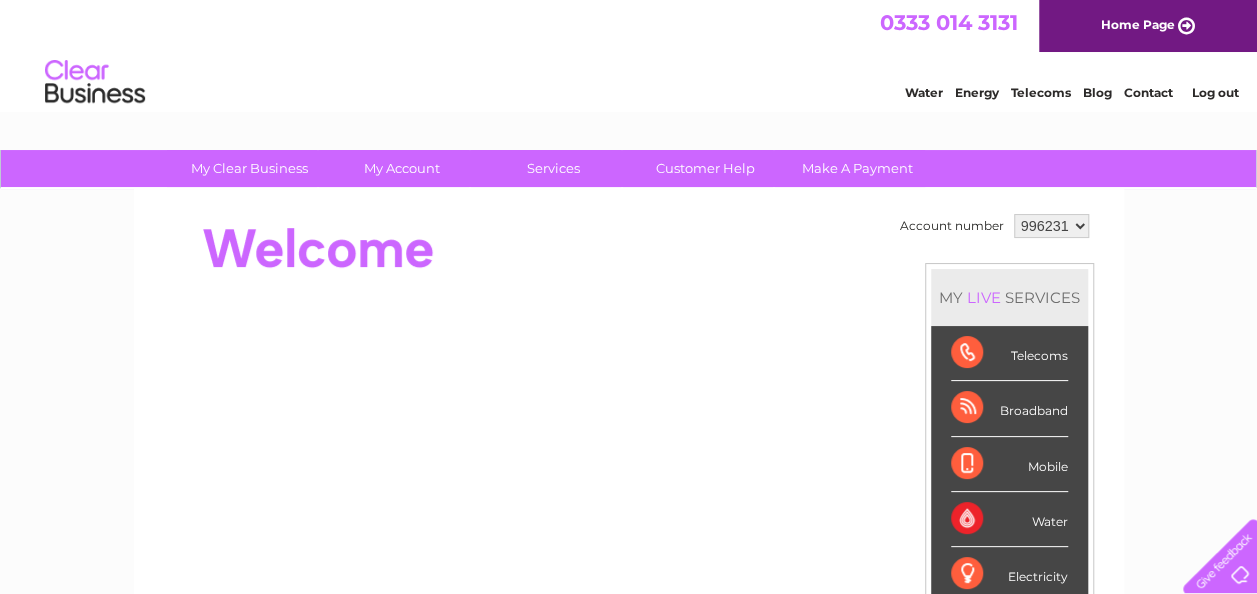 scroll, scrollTop: 0, scrollLeft: 0, axis: both 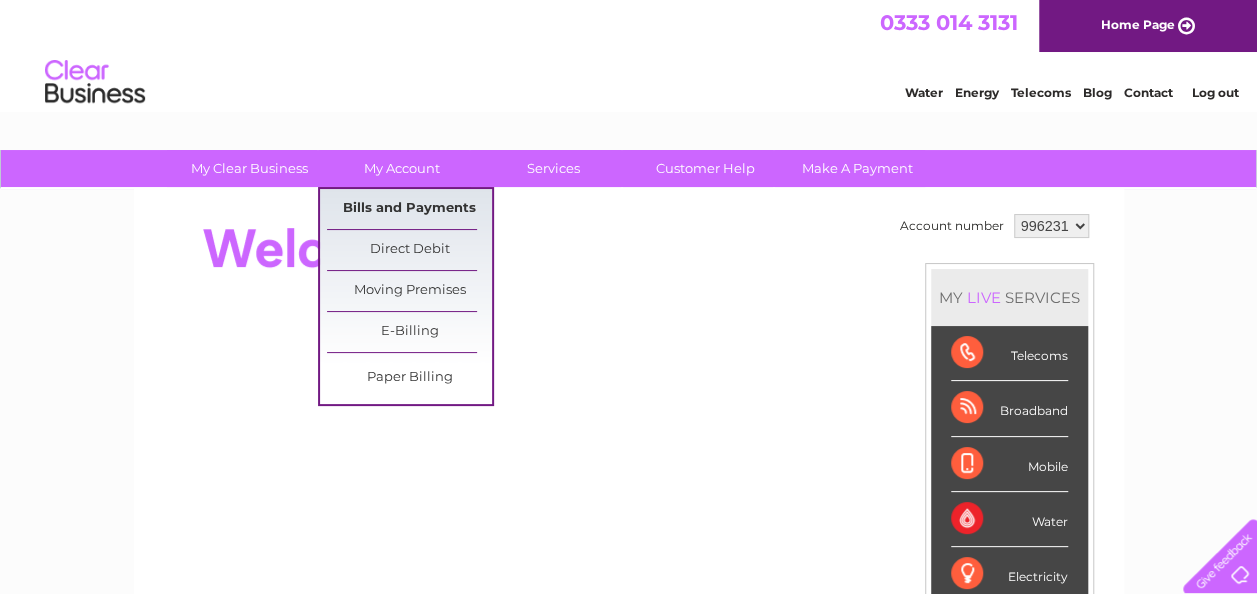 click on "Bills and Payments" at bounding box center (409, 209) 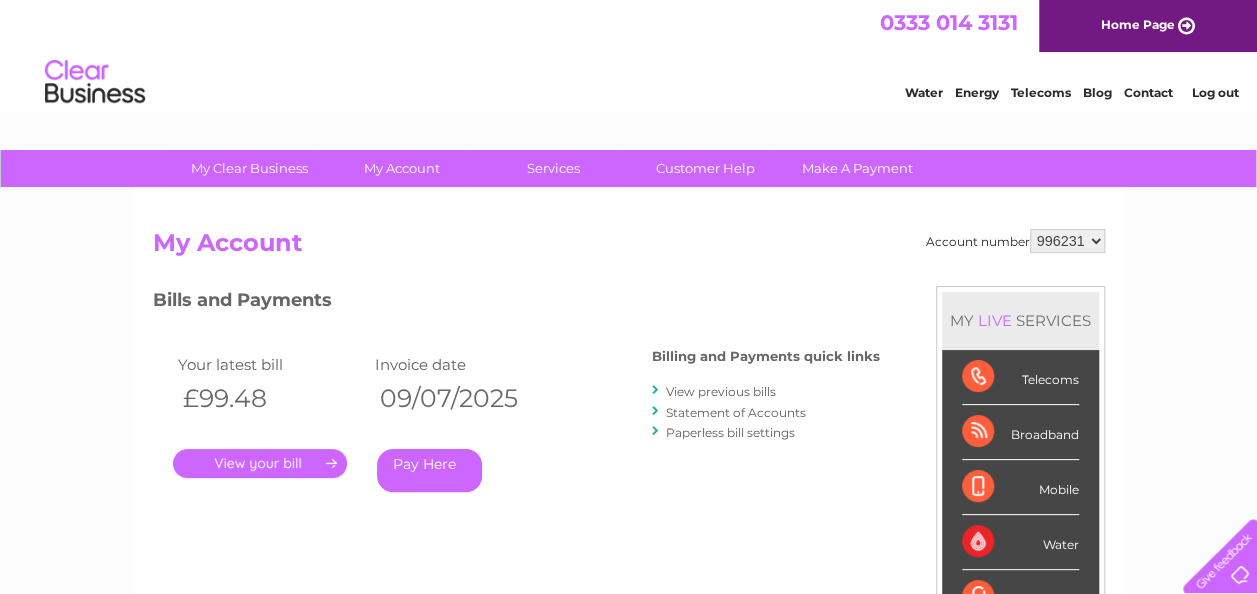 scroll, scrollTop: 0, scrollLeft: 0, axis: both 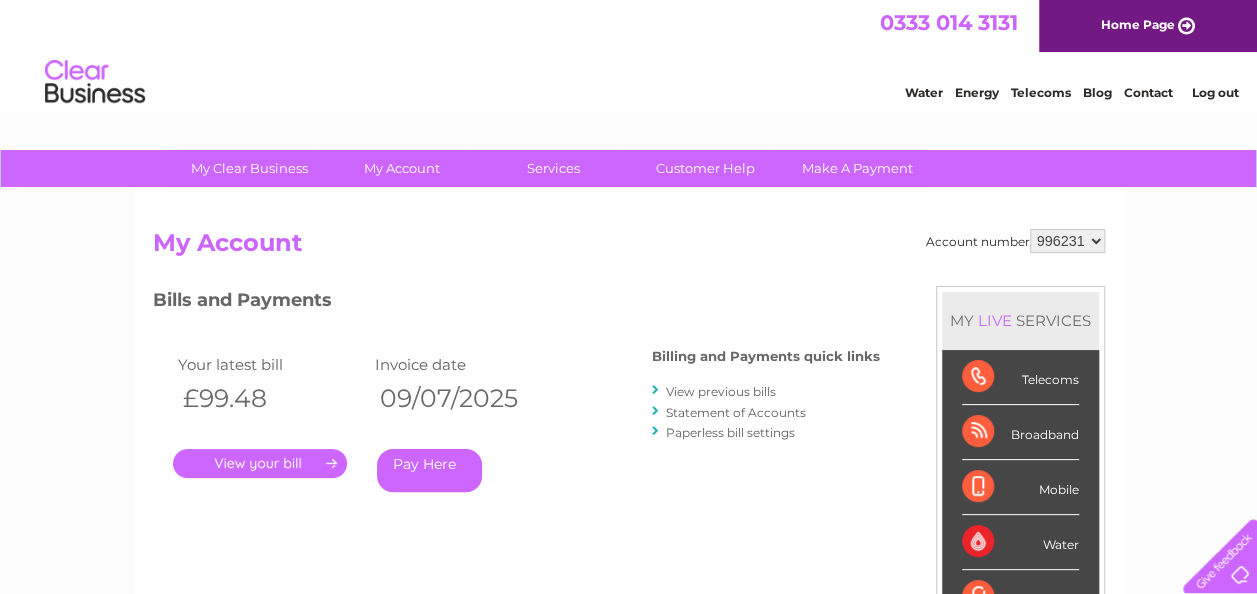click on "." at bounding box center [260, 463] 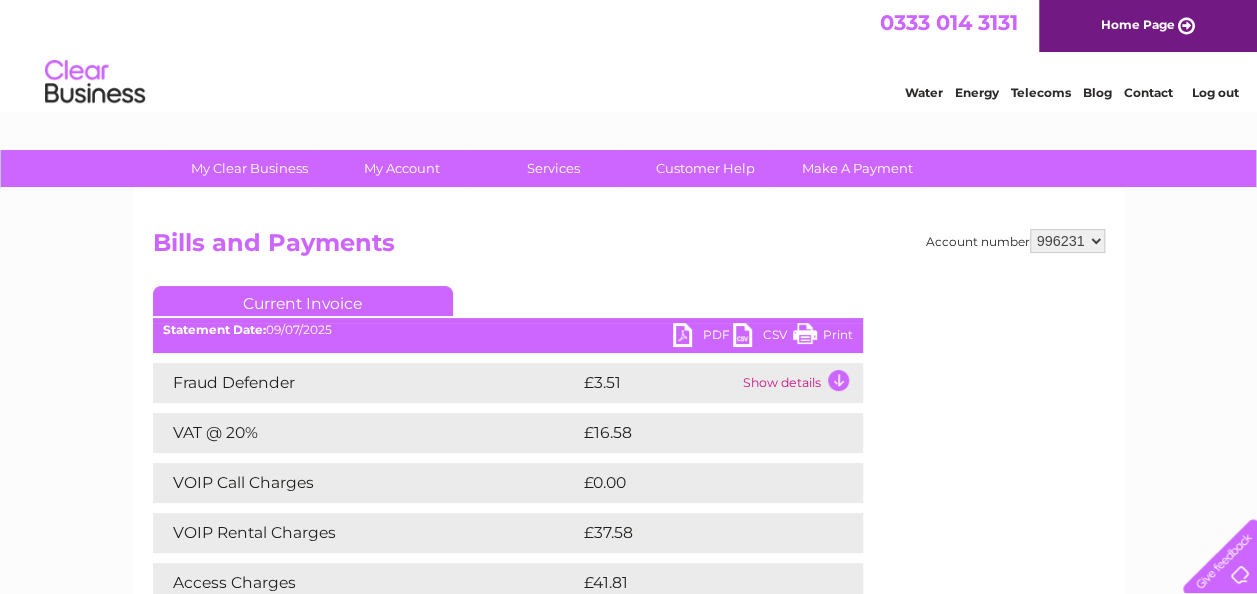 scroll, scrollTop: 0, scrollLeft: 0, axis: both 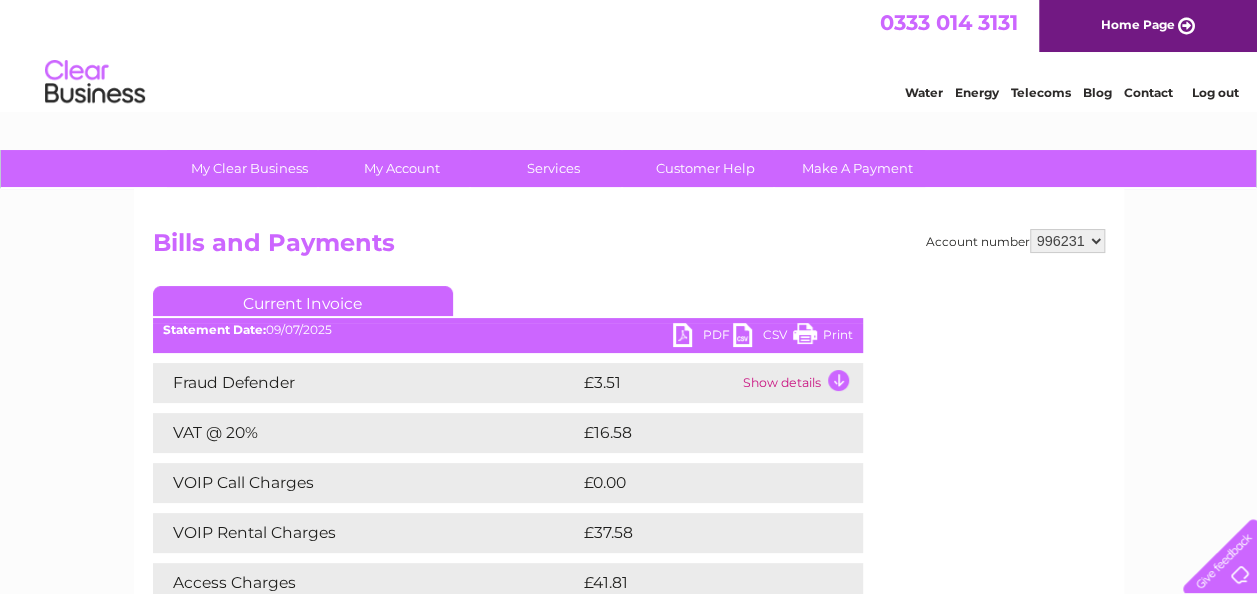 click on "PDF" at bounding box center [703, 337] 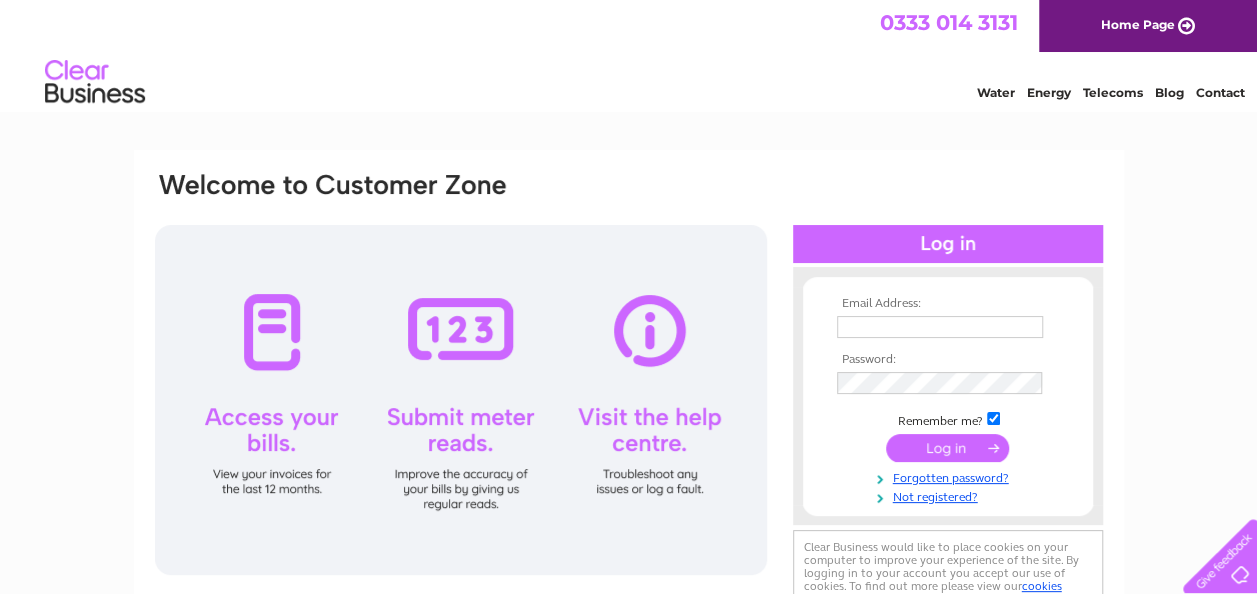 scroll, scrollTop: 0, scrollLeft: 0, axis: both 